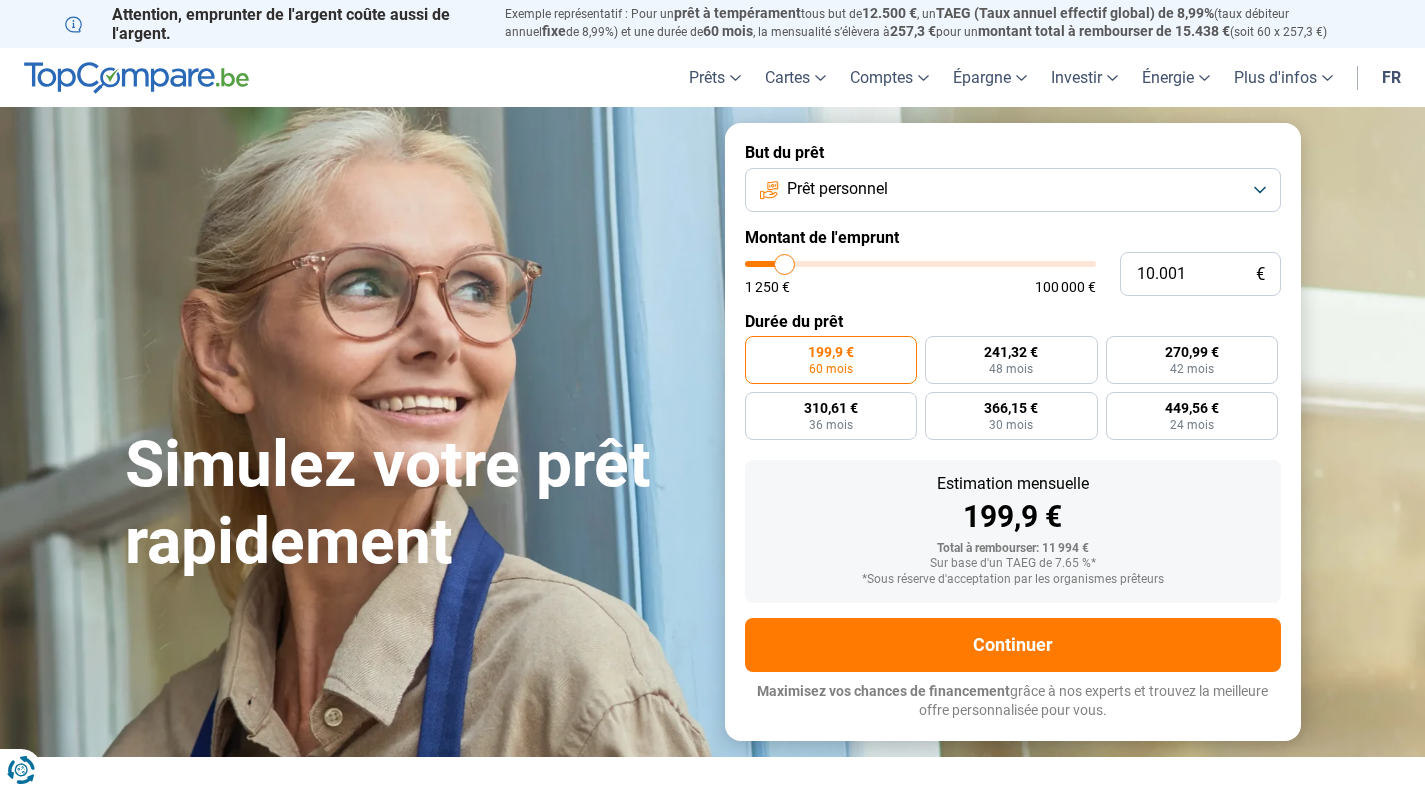scroll, scrollTop: 0, scrollLeft: 0, axis: both 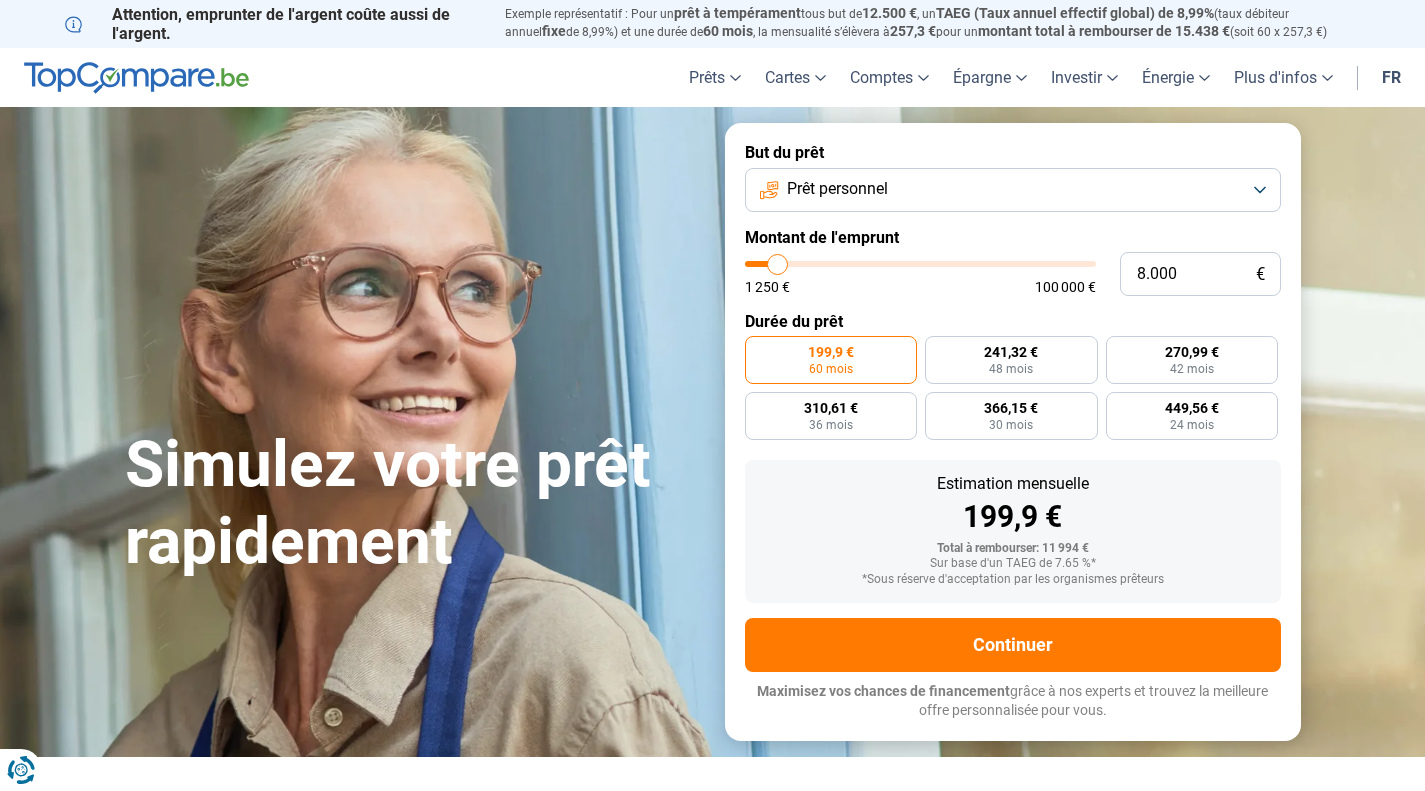 click at bounding box center (920, 264) 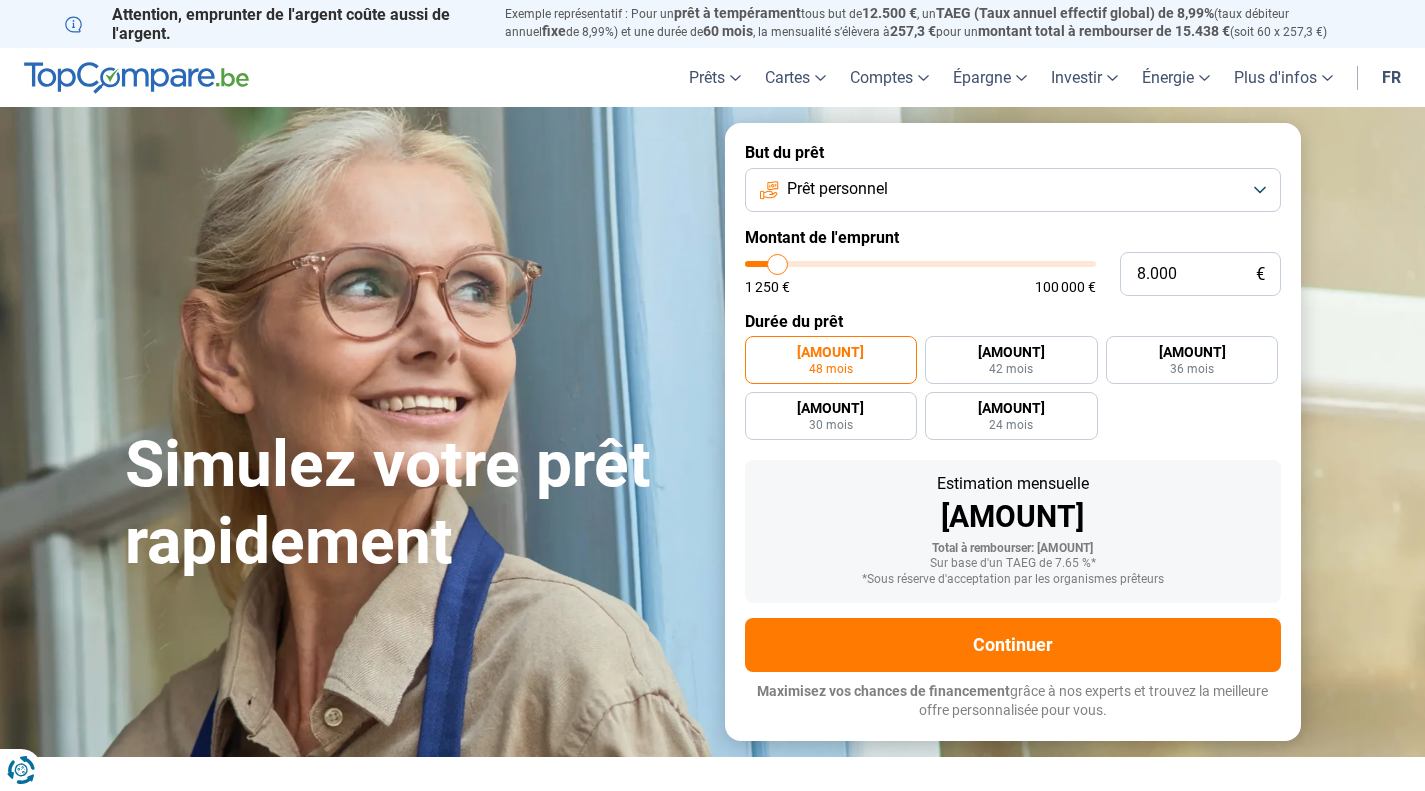 drag, startPoint x: 903, startPoint y: 164, endPoint x: 898, endPoint y: 178, distance: 14.866069 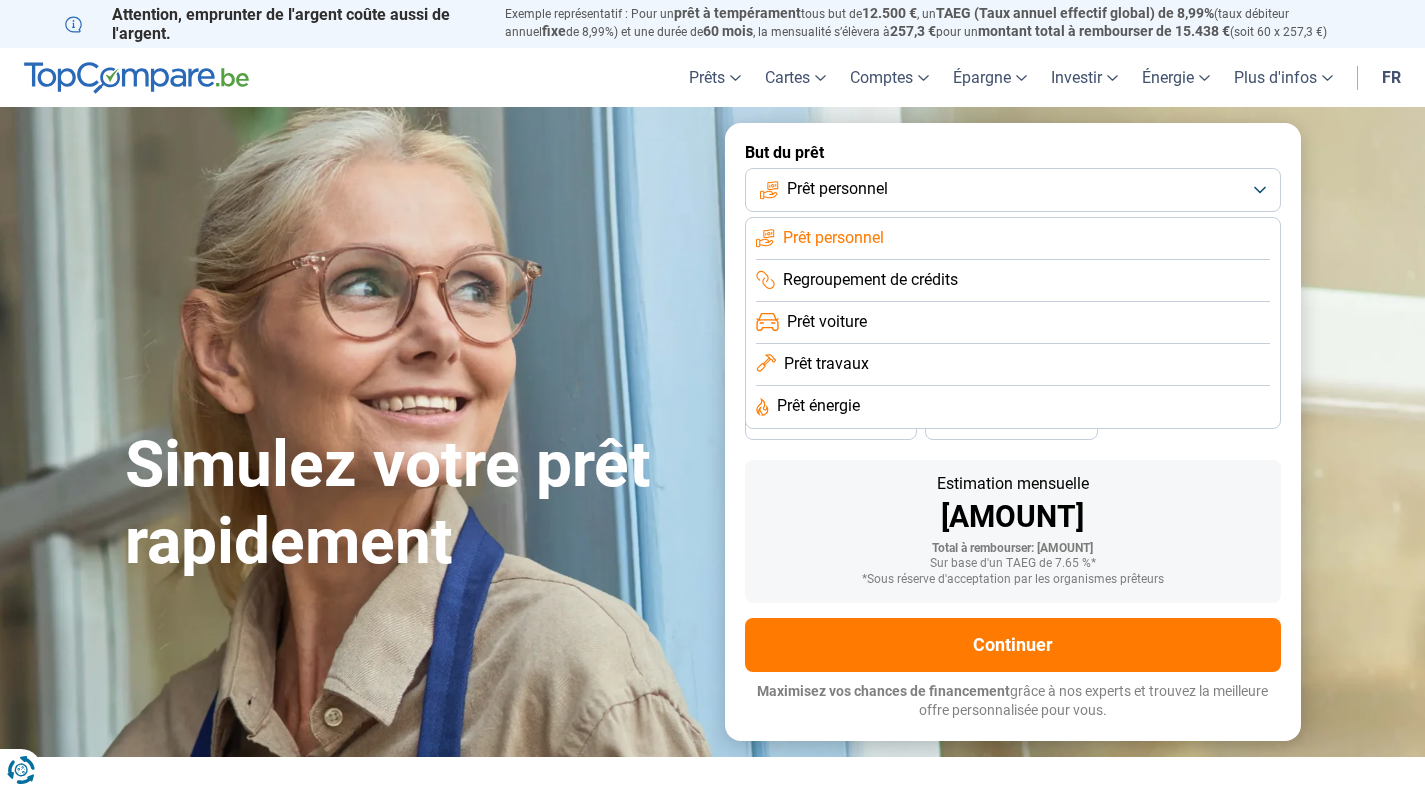 click on "Prêt personnel" at bounding box center [837, 189] 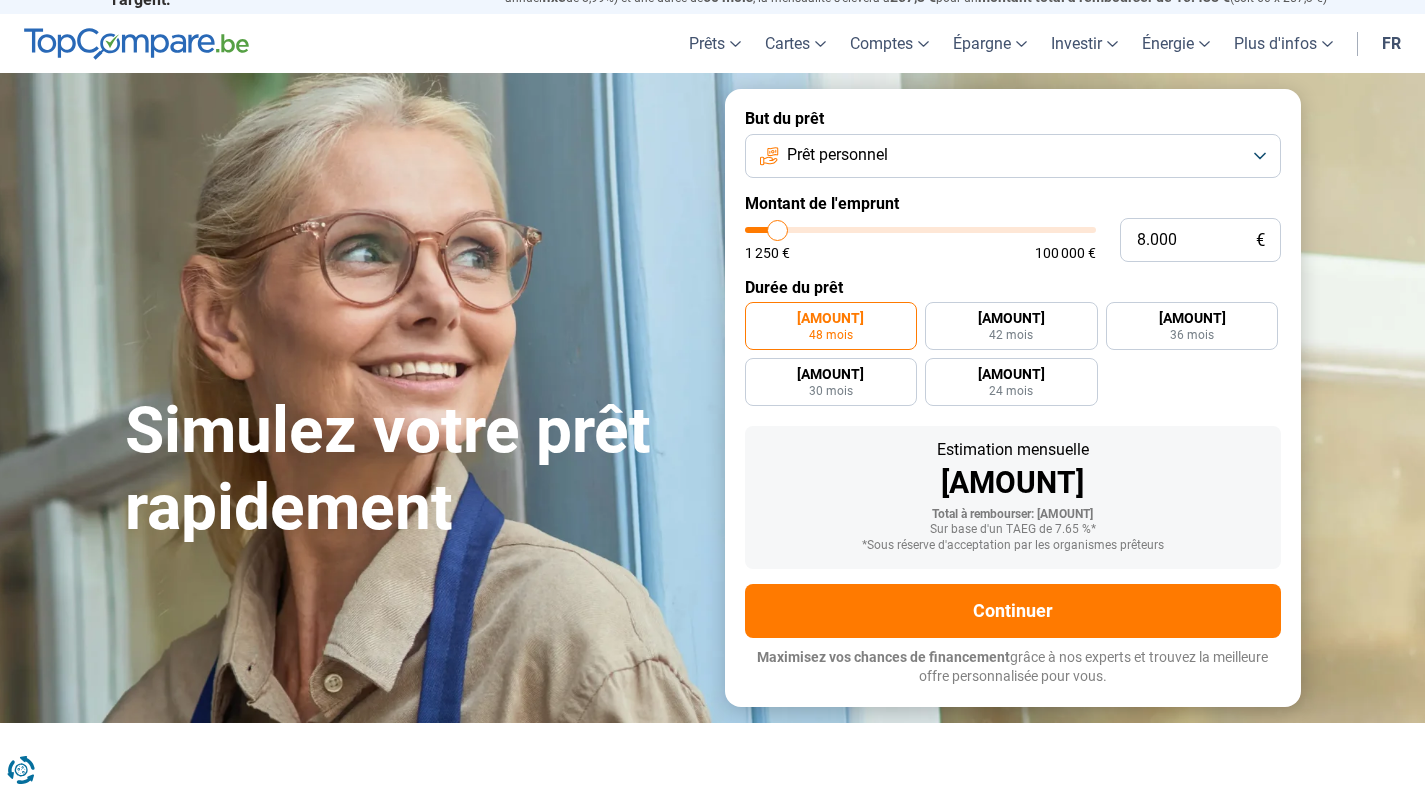 scroll, scrollTop: 0, scrollLeft: 0, axis: both 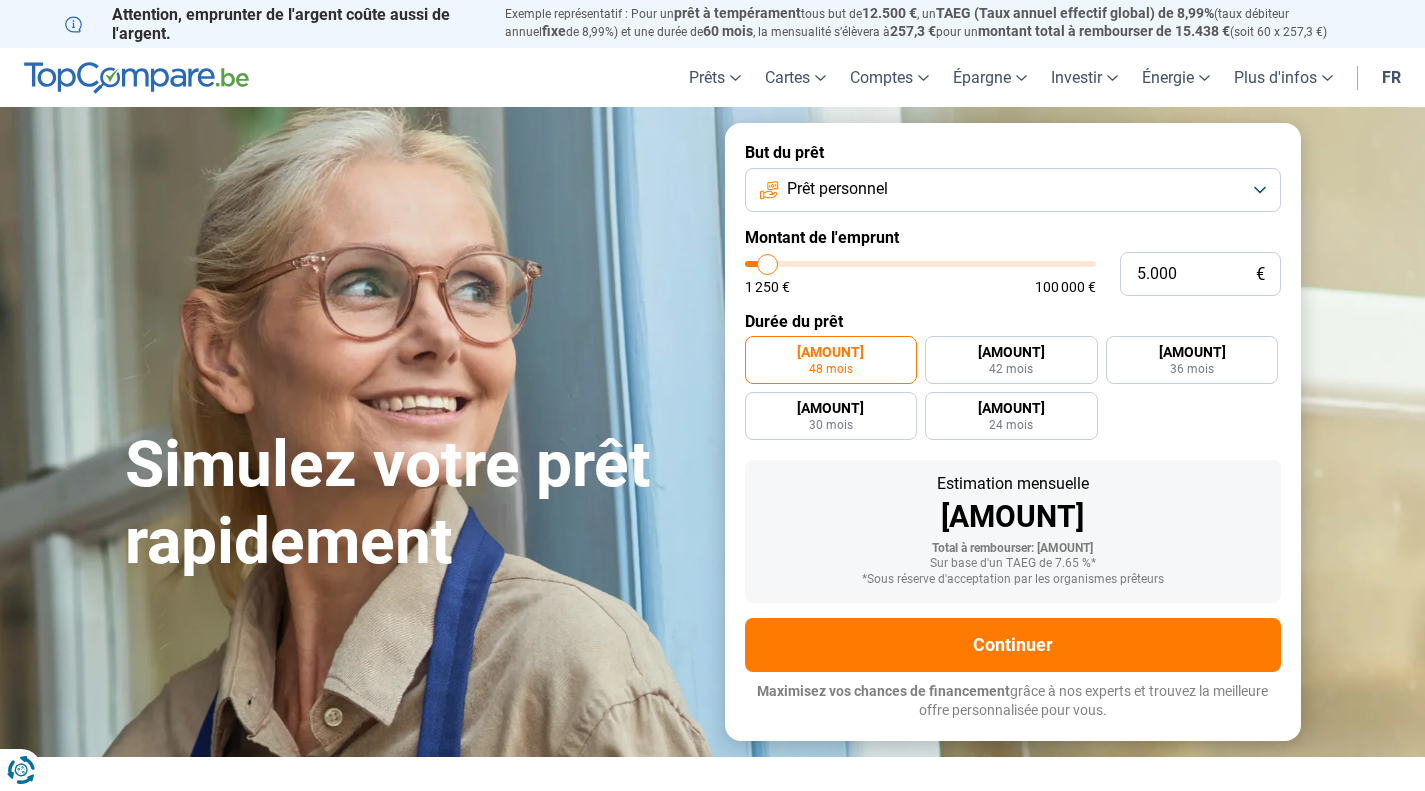 type on "5000" 